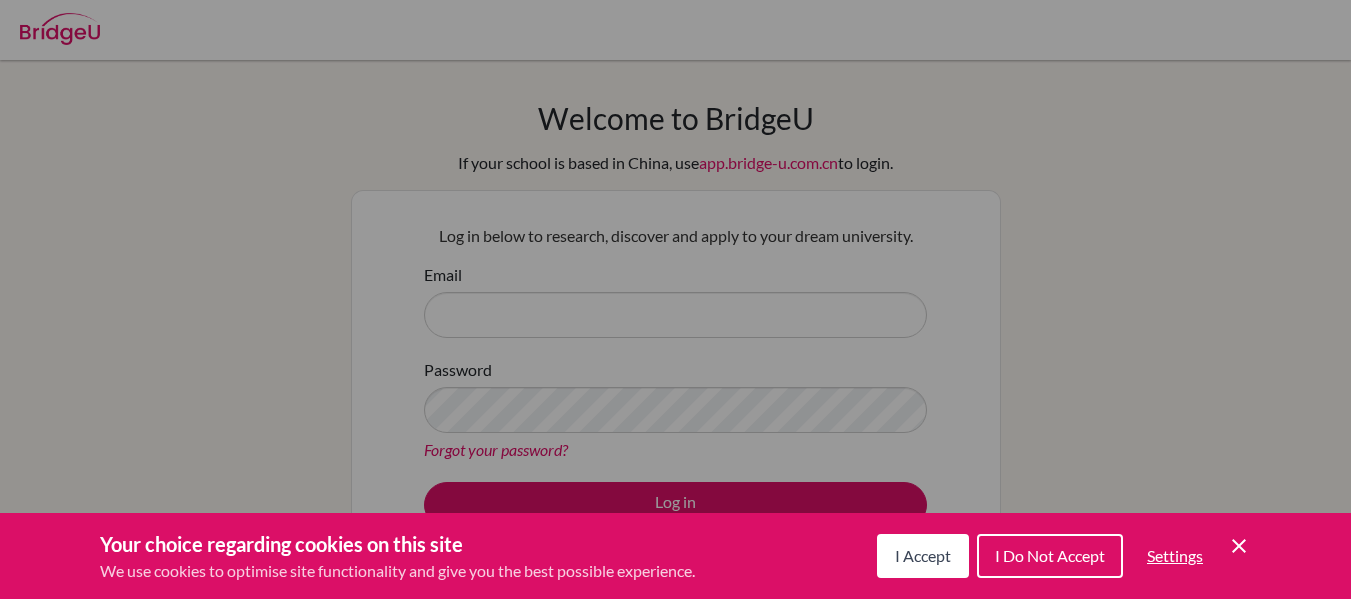 scroll, scrollTop: 0, scrollLeft: 0, axis: both 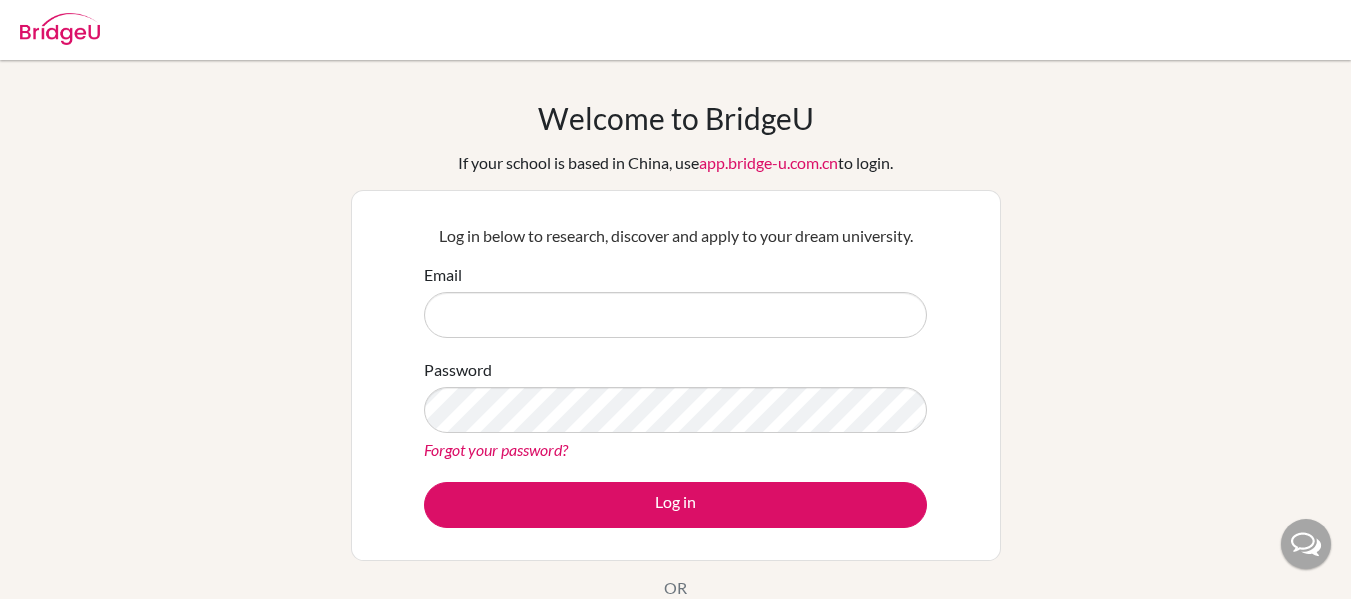 click on "Email" at bounding box center (675, 300) 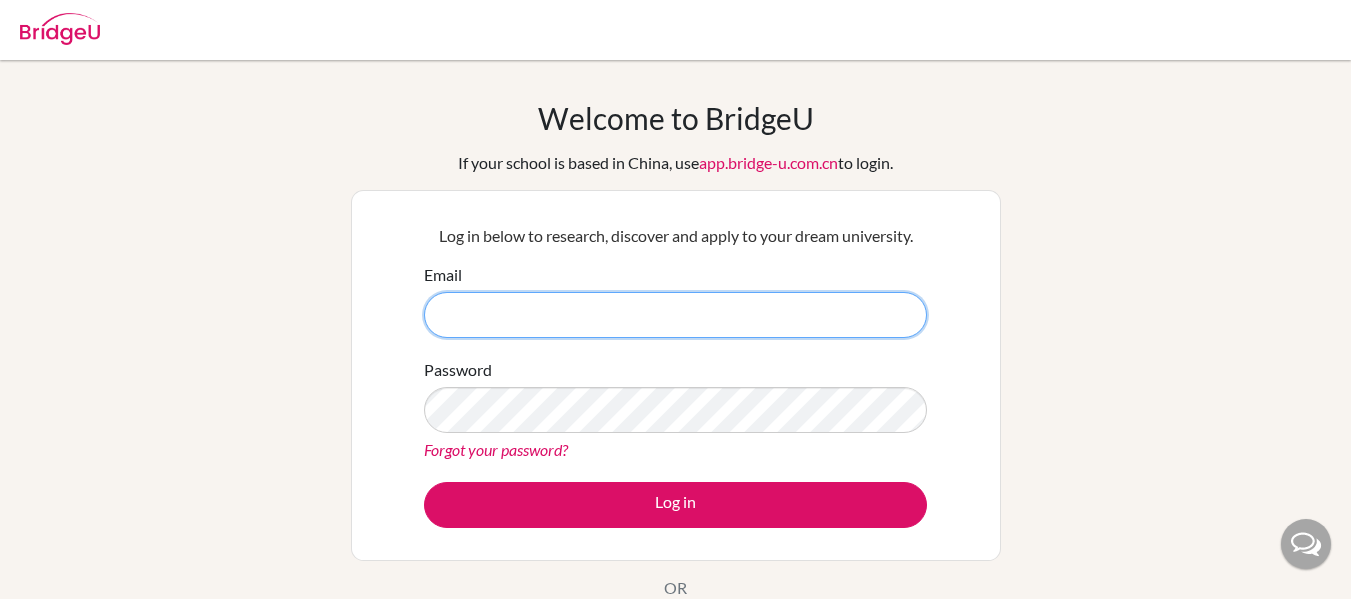 click on "Email" at bounding box center (675, 315) 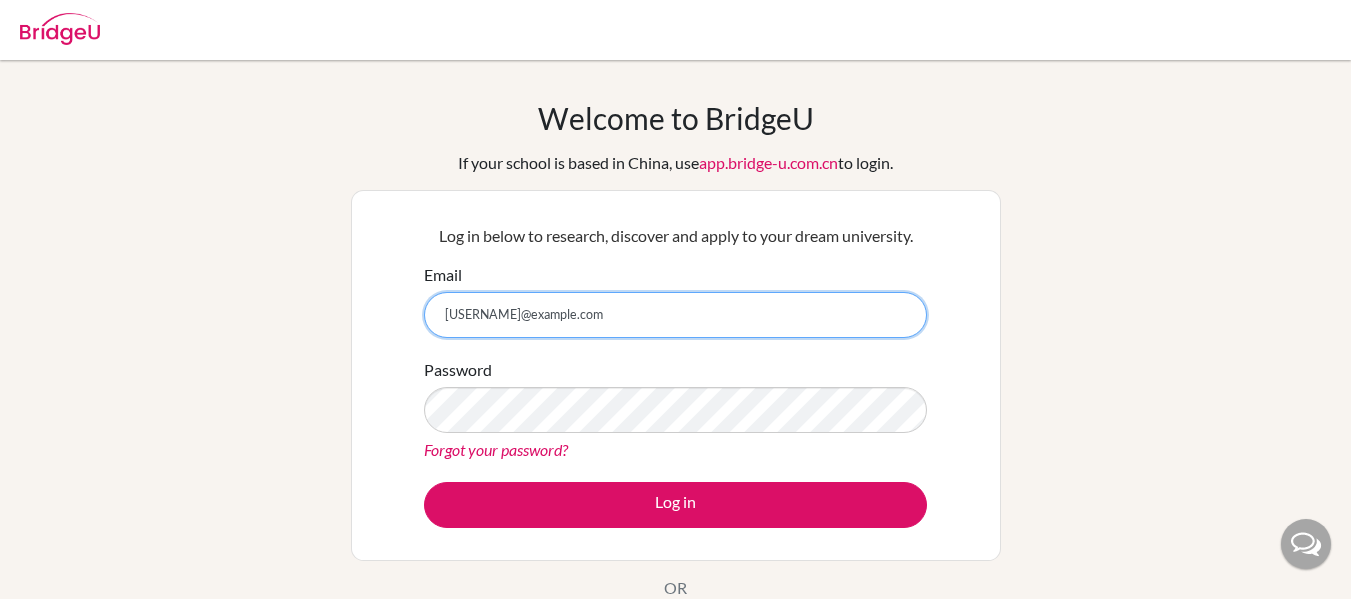 type on "[USERNAME]@example.com" 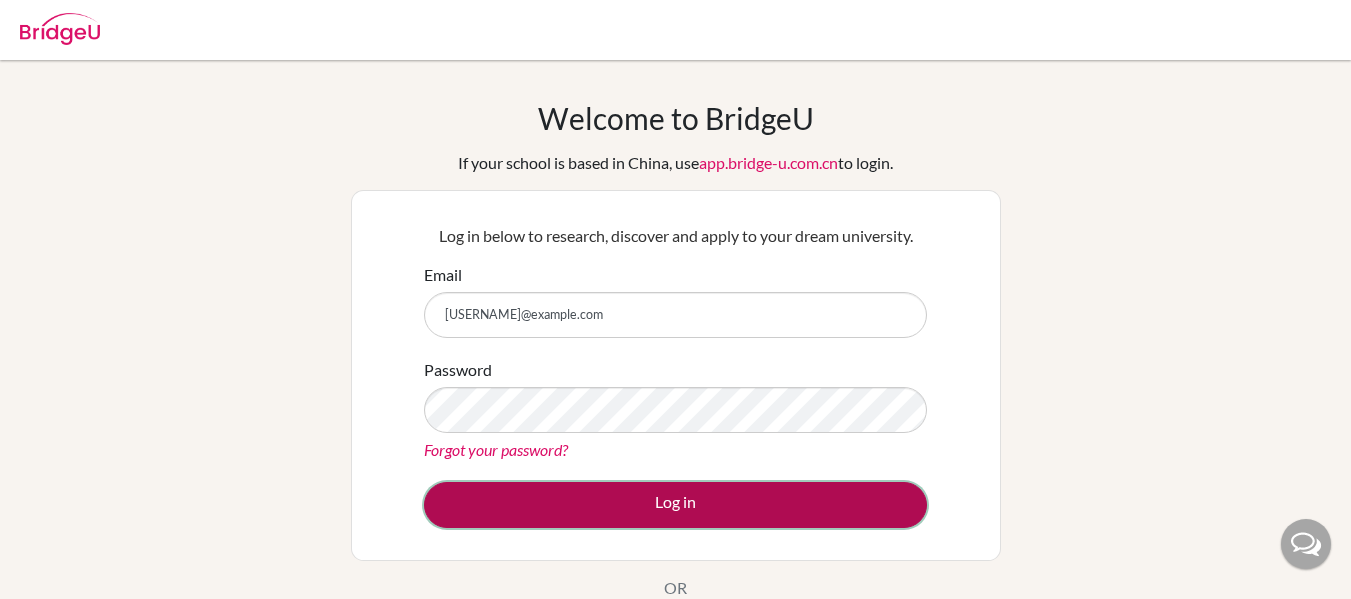 click on "Log in" at bounding box center [675, 505] 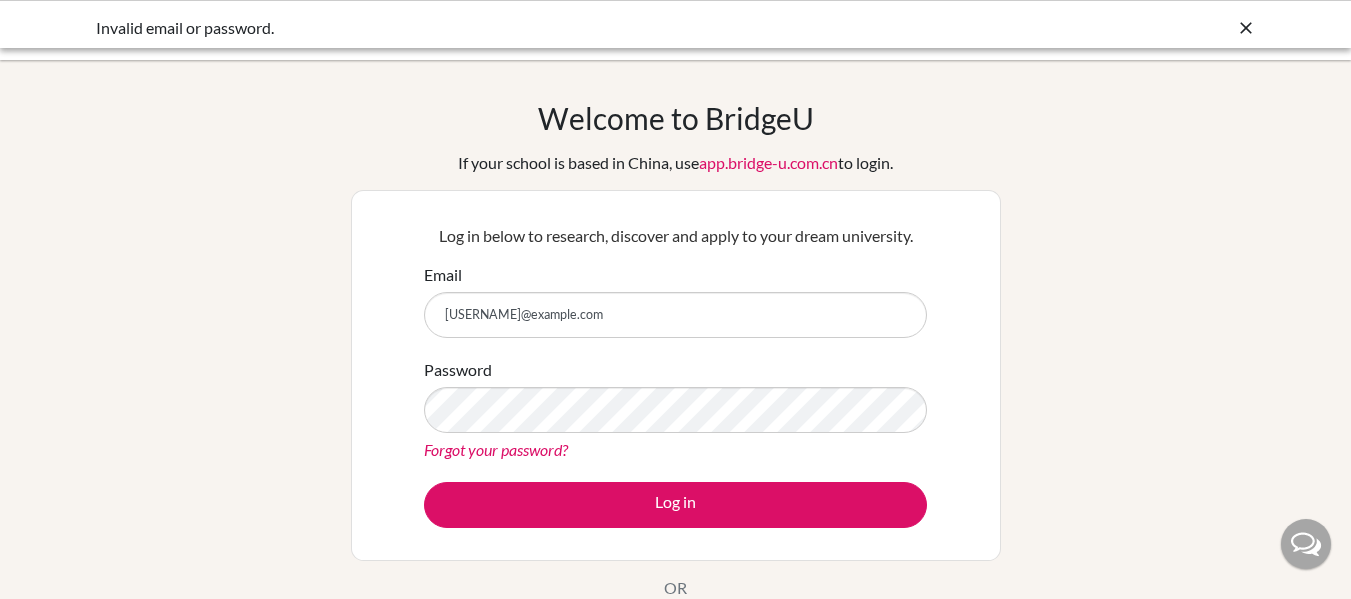 scroll, scrollTop: 0, scrollLeft: 0, axis: both 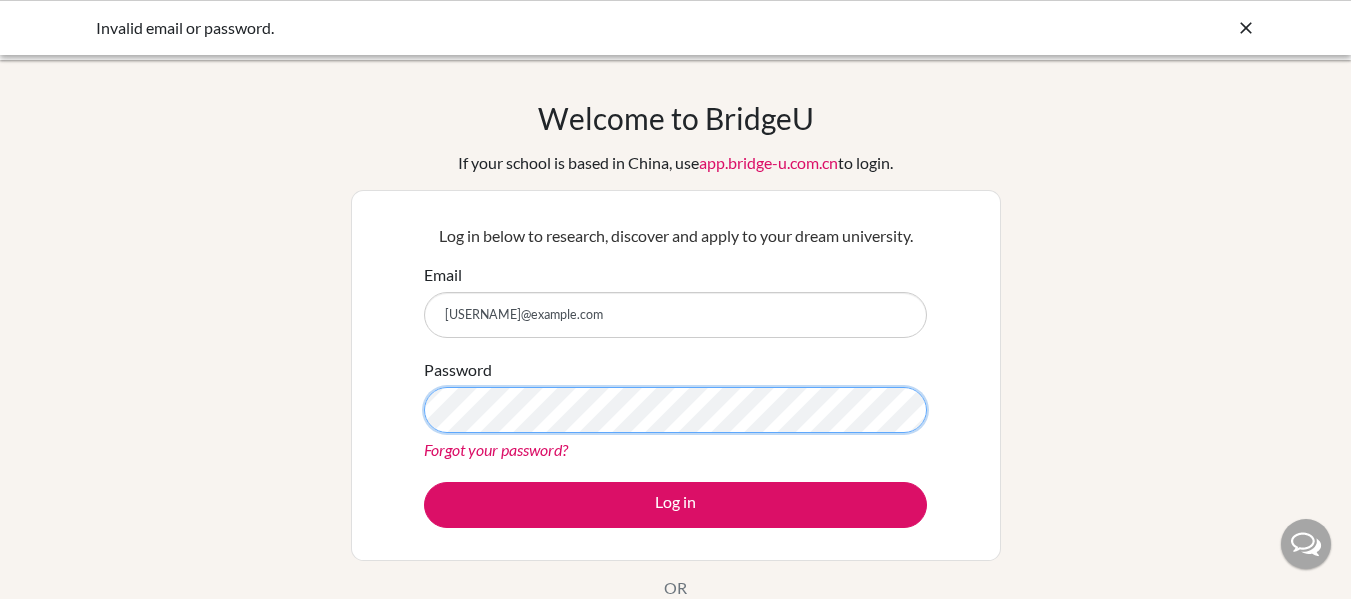 click on "Log in" at bounding box center (675, 505) 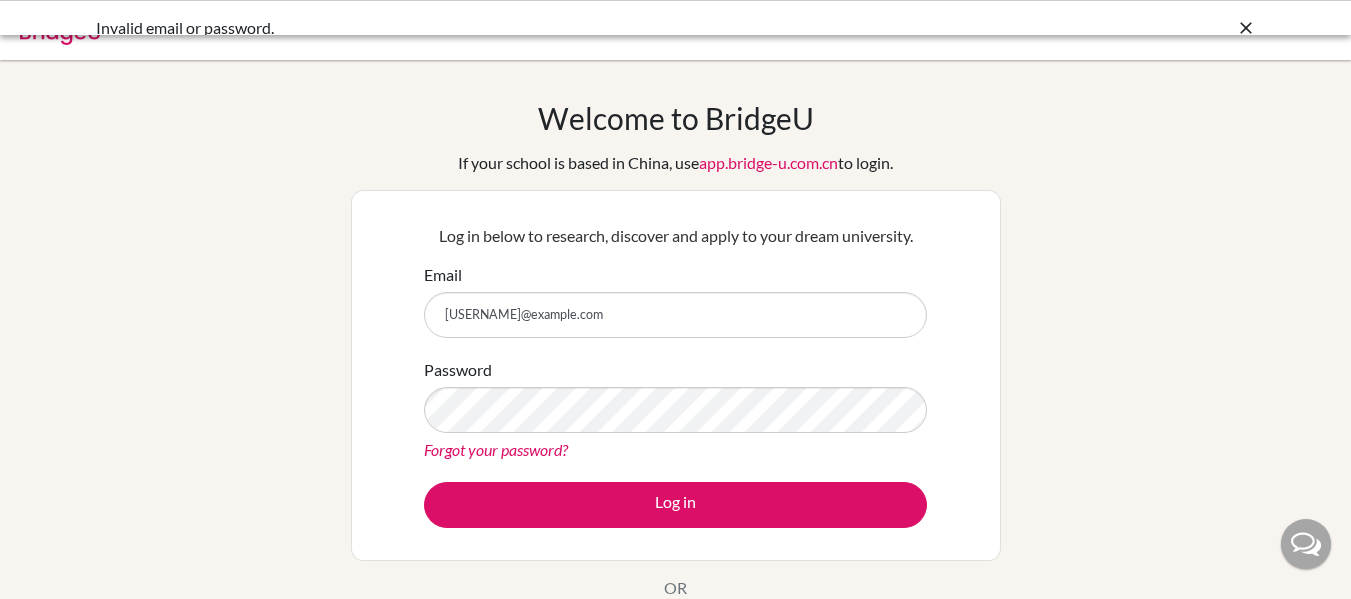 scroll, scrollTop: 0, scrollLeft: 0, axis: both 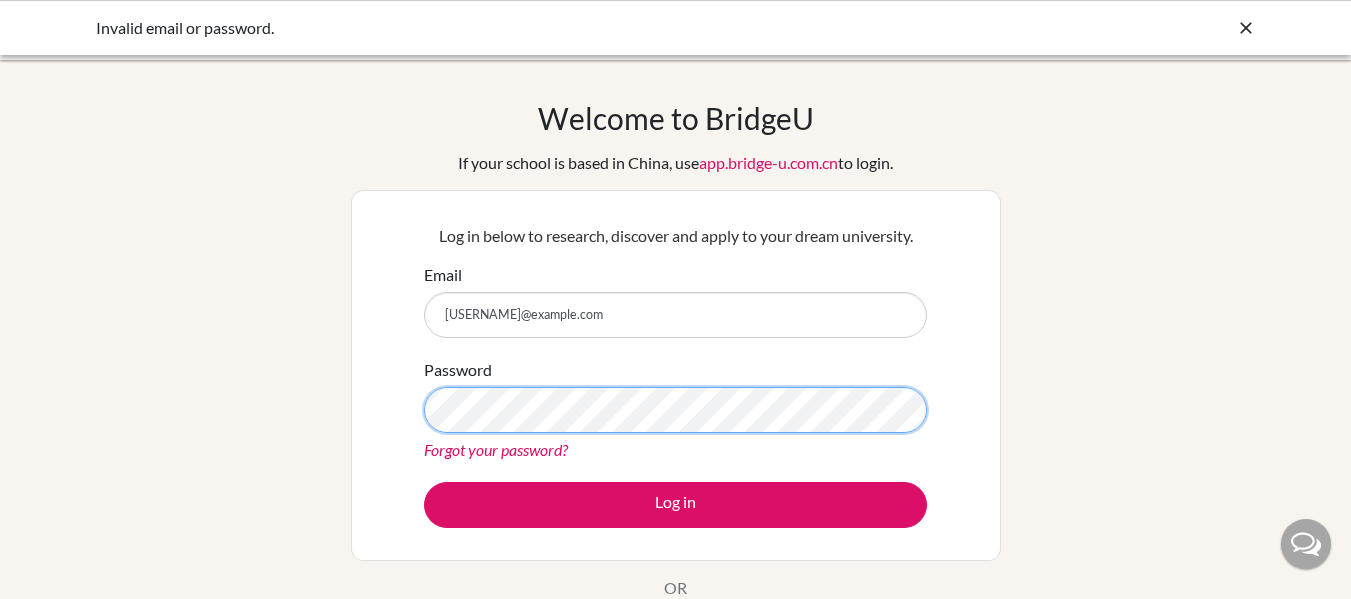 click on "Log in" at bounding box center (675, 505) 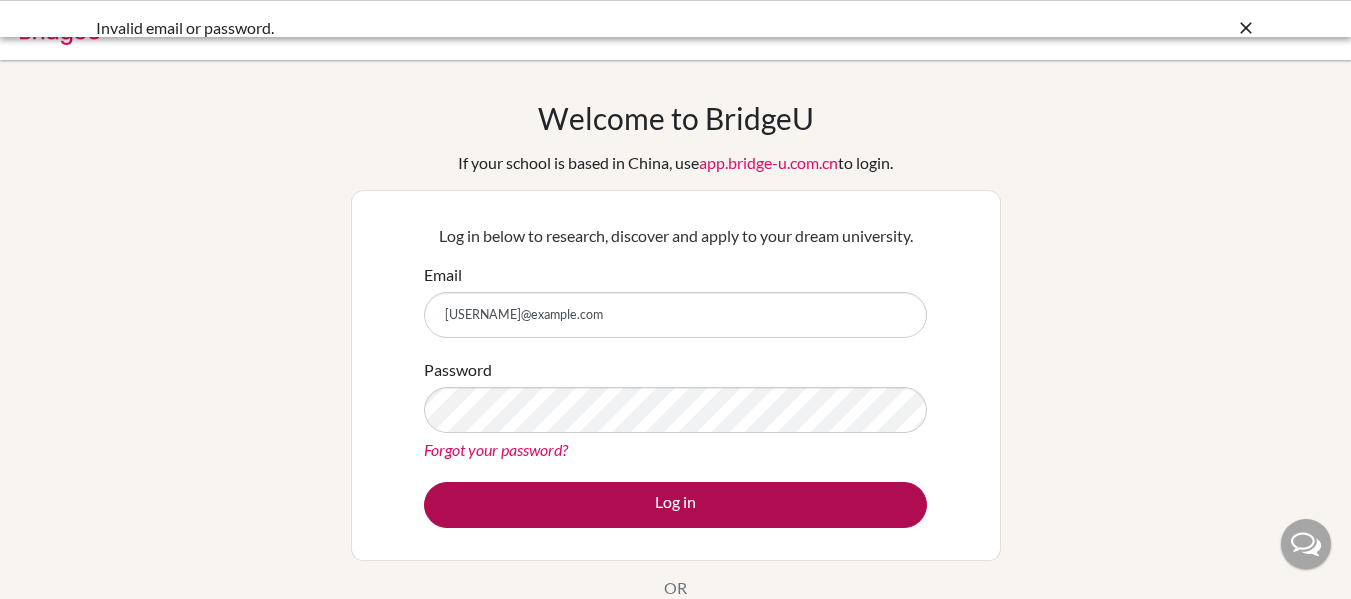 scroll, scrollTop: 0, scrollLeft: 0, axis: both 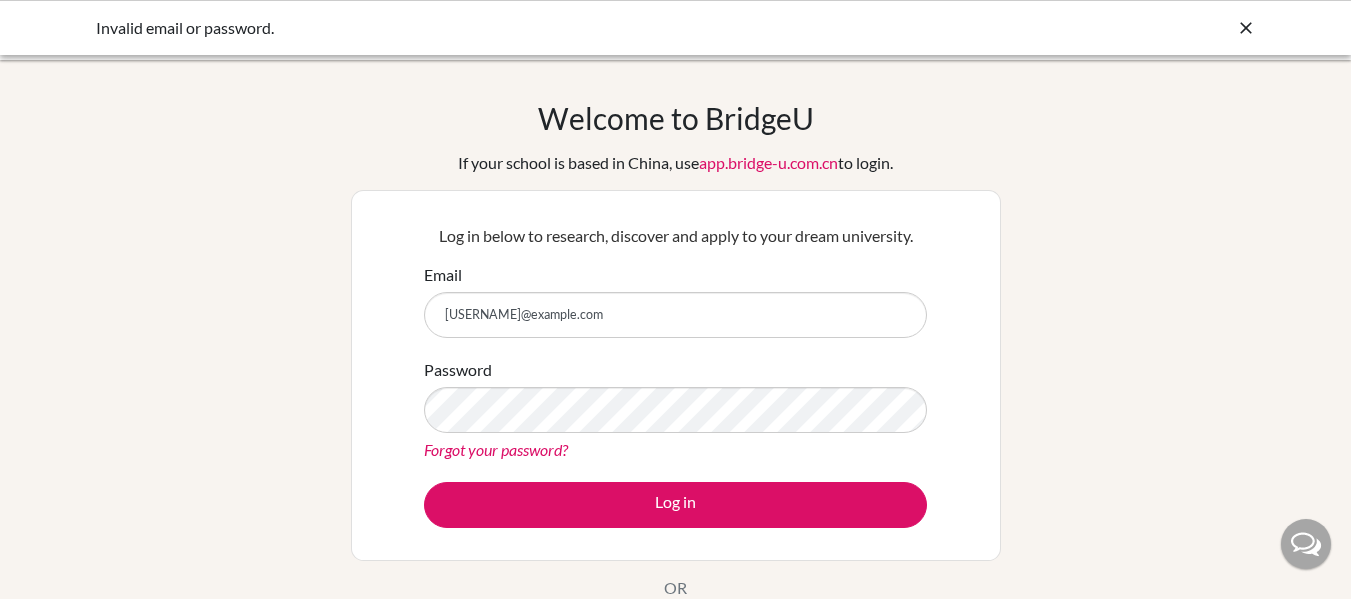 click on "Forgot your password?" at bounding box center (496, 449) 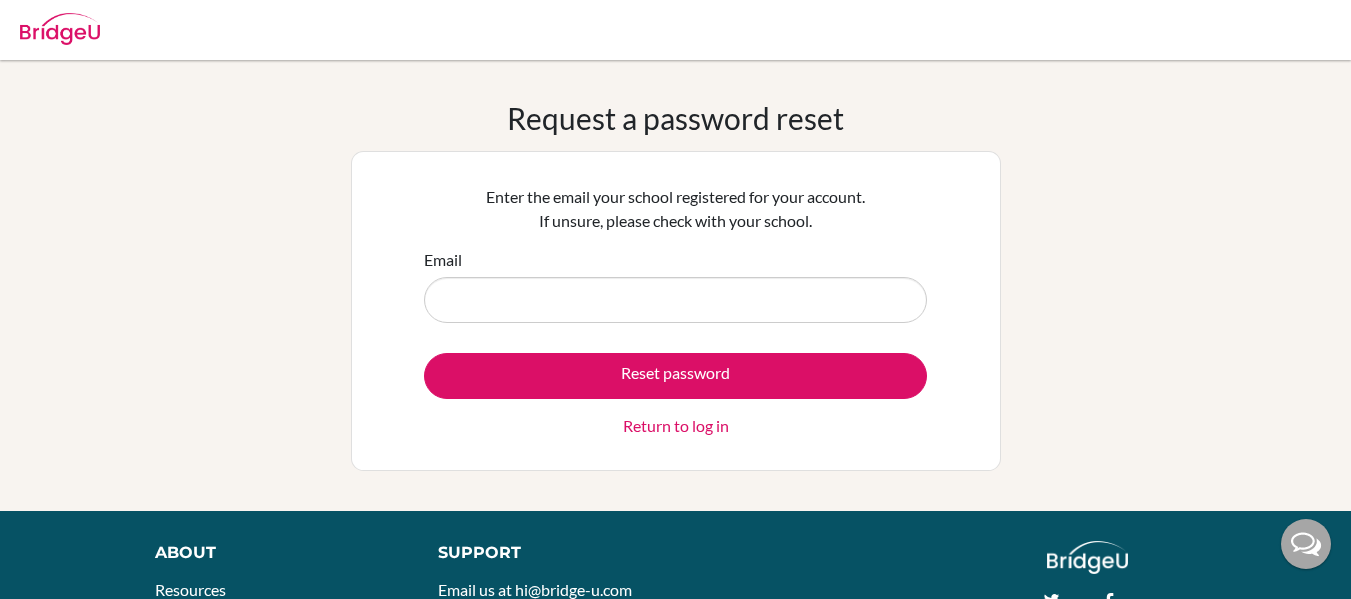scroll, scrollTop: 0, scrollLeft: 0, axis: both 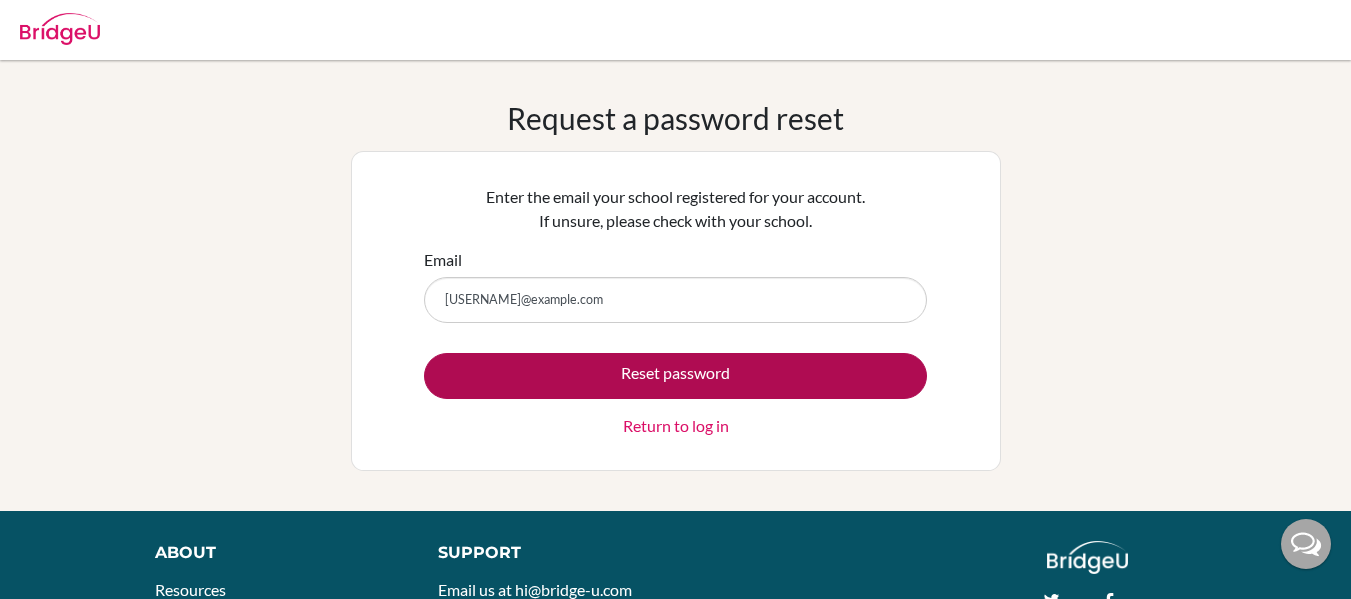 type on "[USERNAME]@example.com" 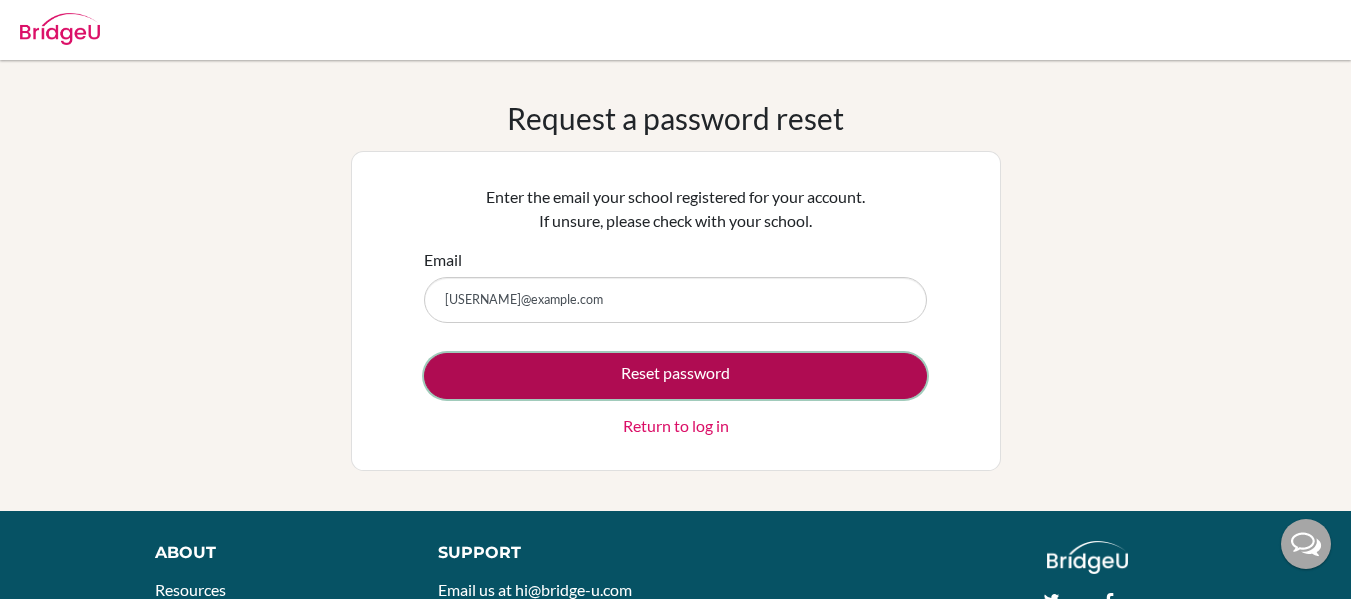 click on "Reset password" at bounding box center (675, 376) 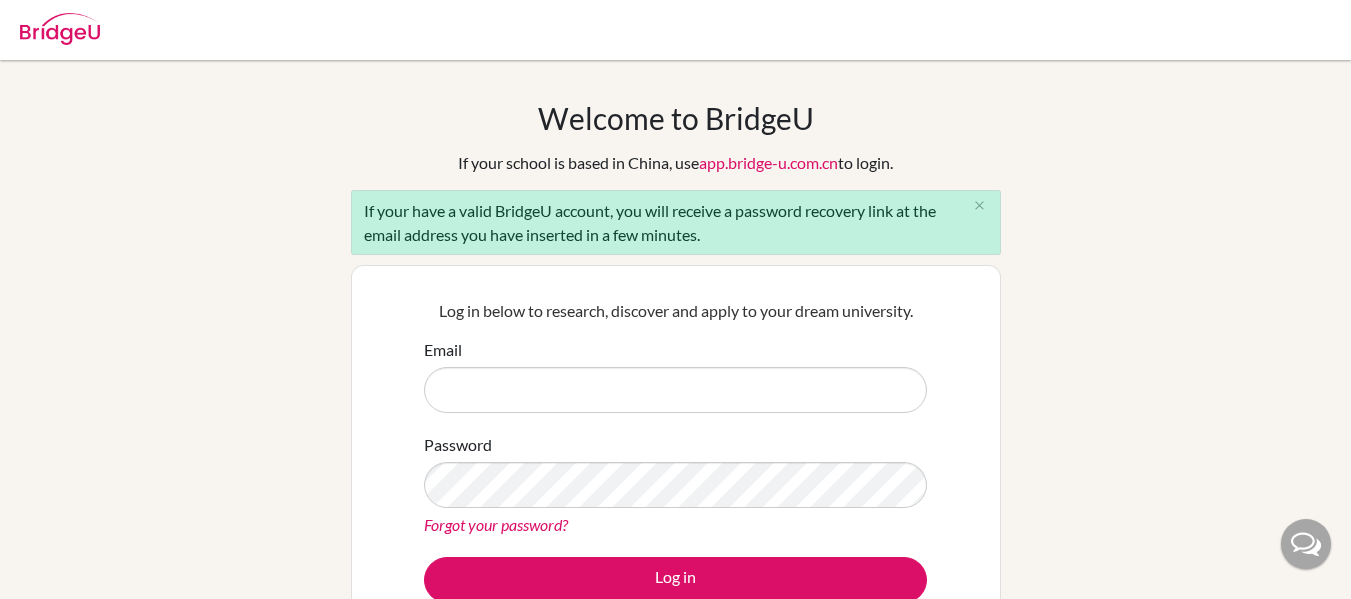 scroll, scrollTop: 0, scrollLeft: 0, axis: both 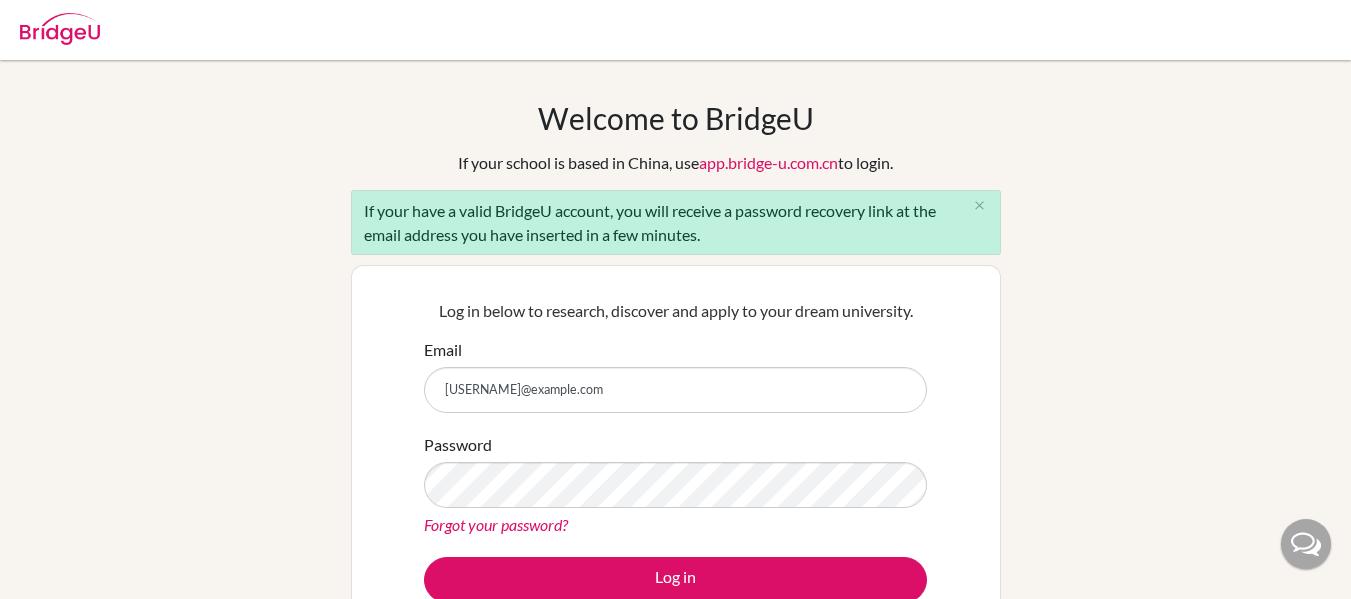type on "[USERNAME]@example.com" 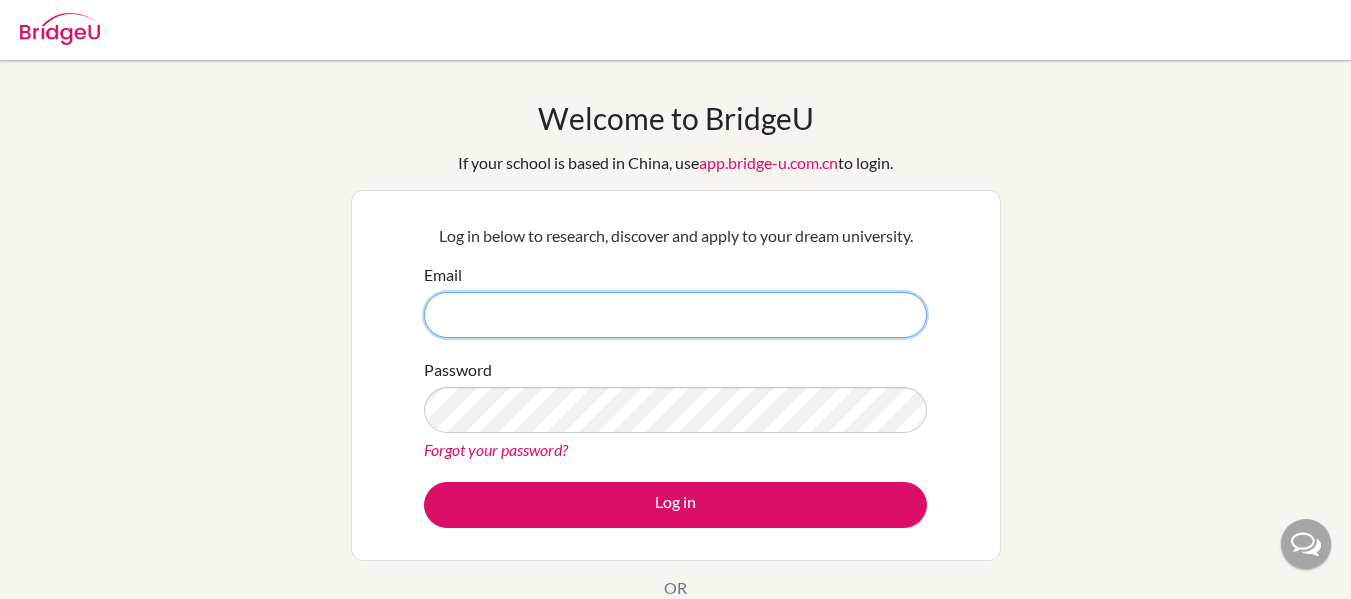 scroll, scrollTop: 0, scrollLeft: 0, axis: both 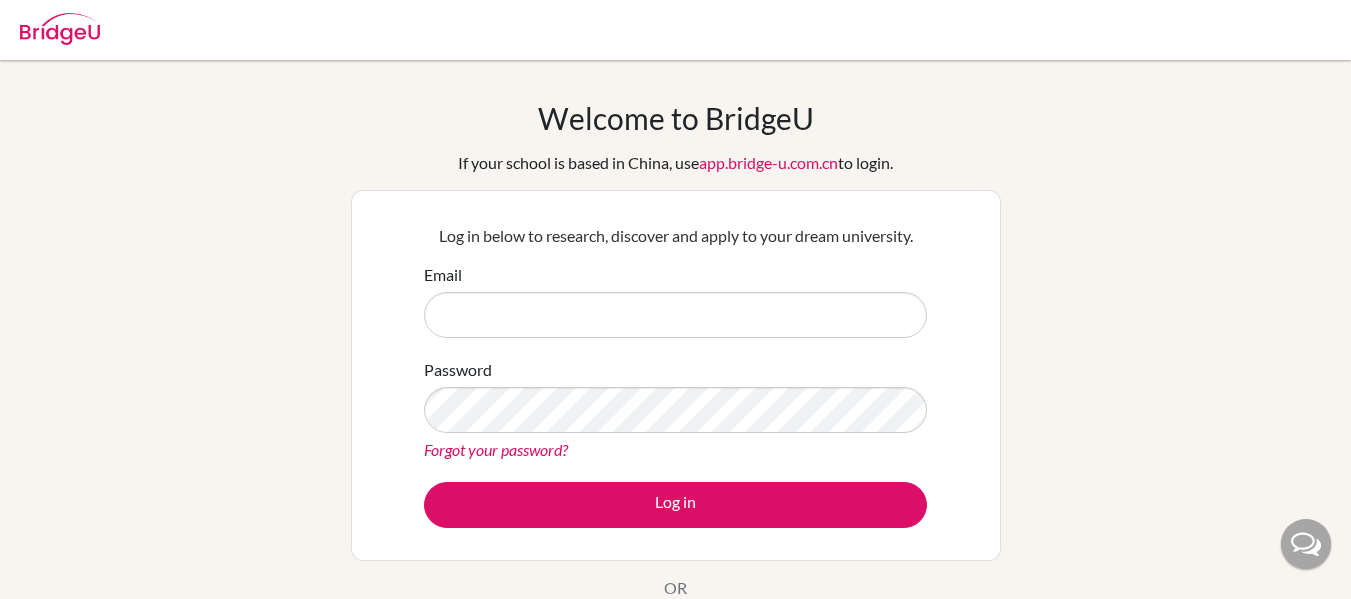 click on "Forgot your password?" at bounding box center (496, 449) 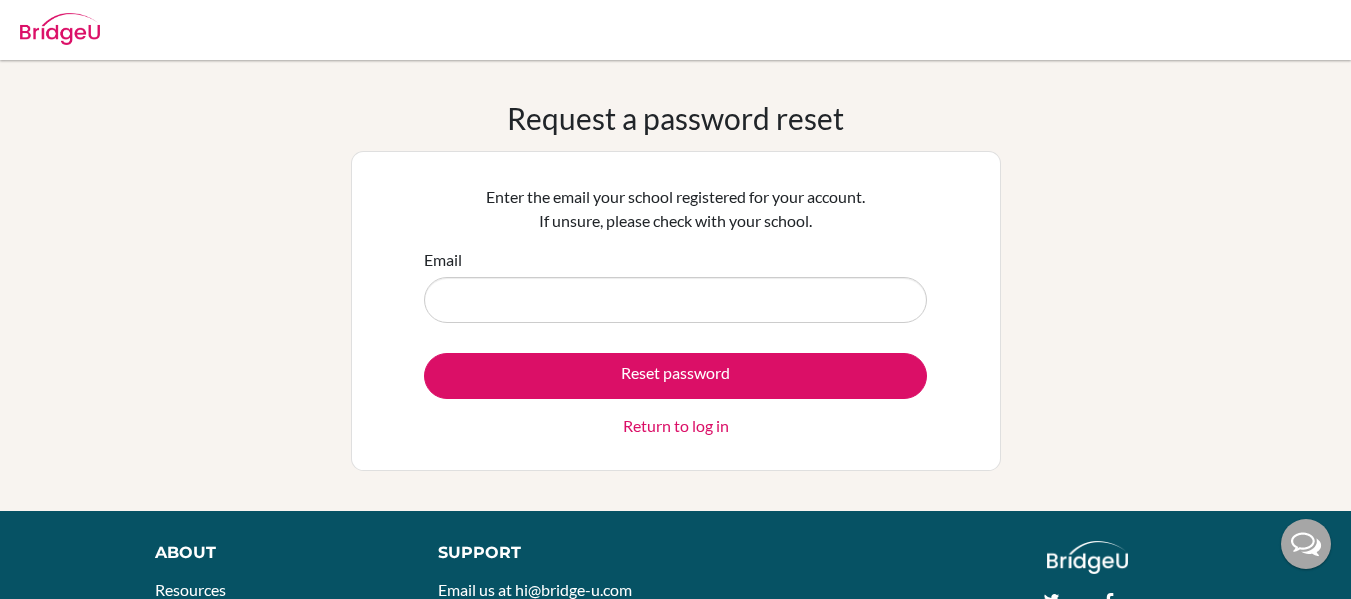scroll, scrollTop: 0, scrollLeft: 0, axis: both 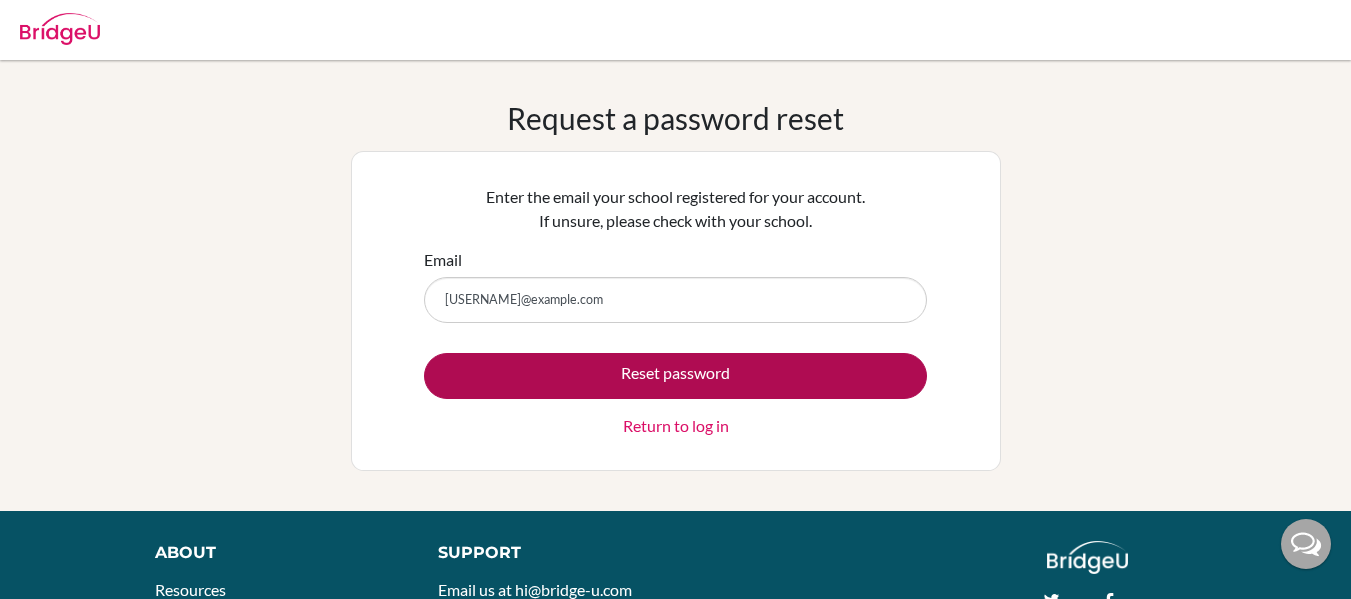 type on "vyomgupta@victoriouskidsseducares.org" 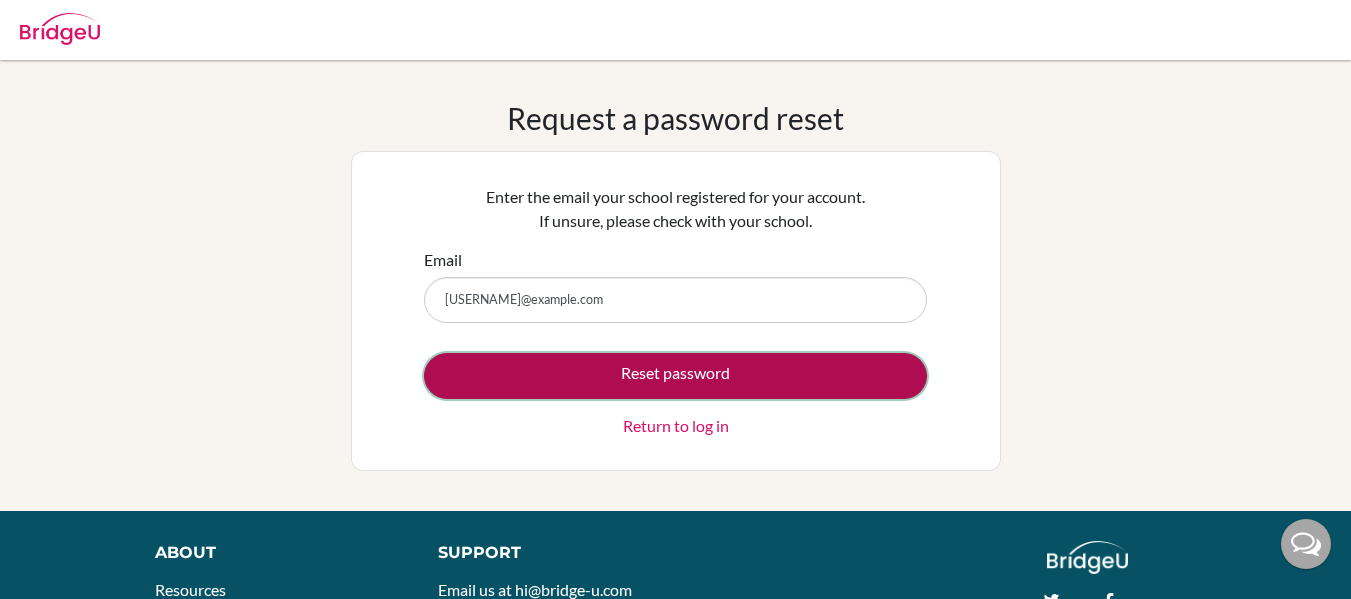 click on "Reset password" at bounding box center [675, 376] 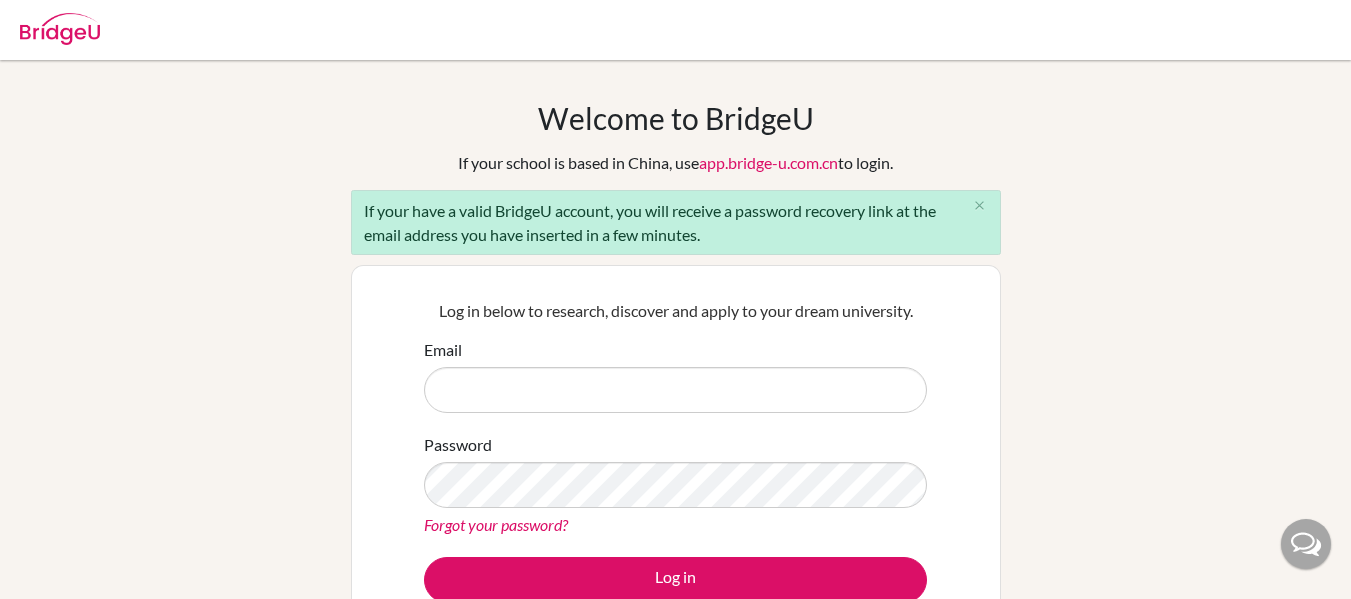 scroll, scrollTop: 0, scrollLeft: 0, axis: both 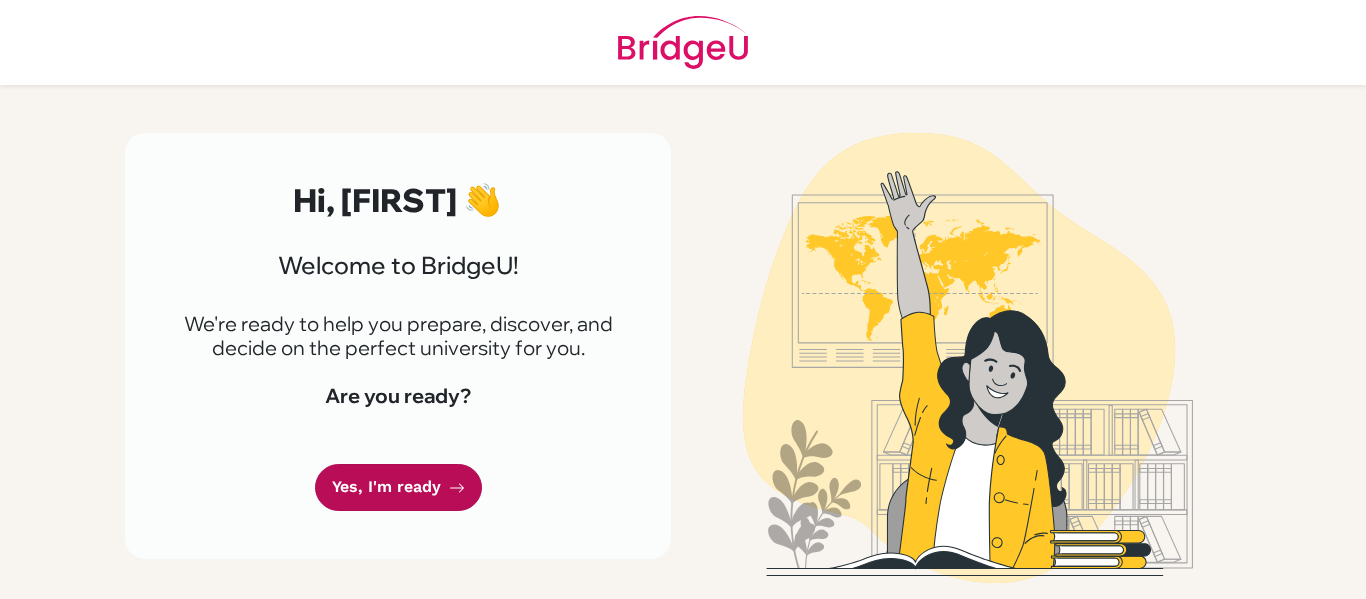 click on "Yes, I'm ready" at bounding box center (398, 487) 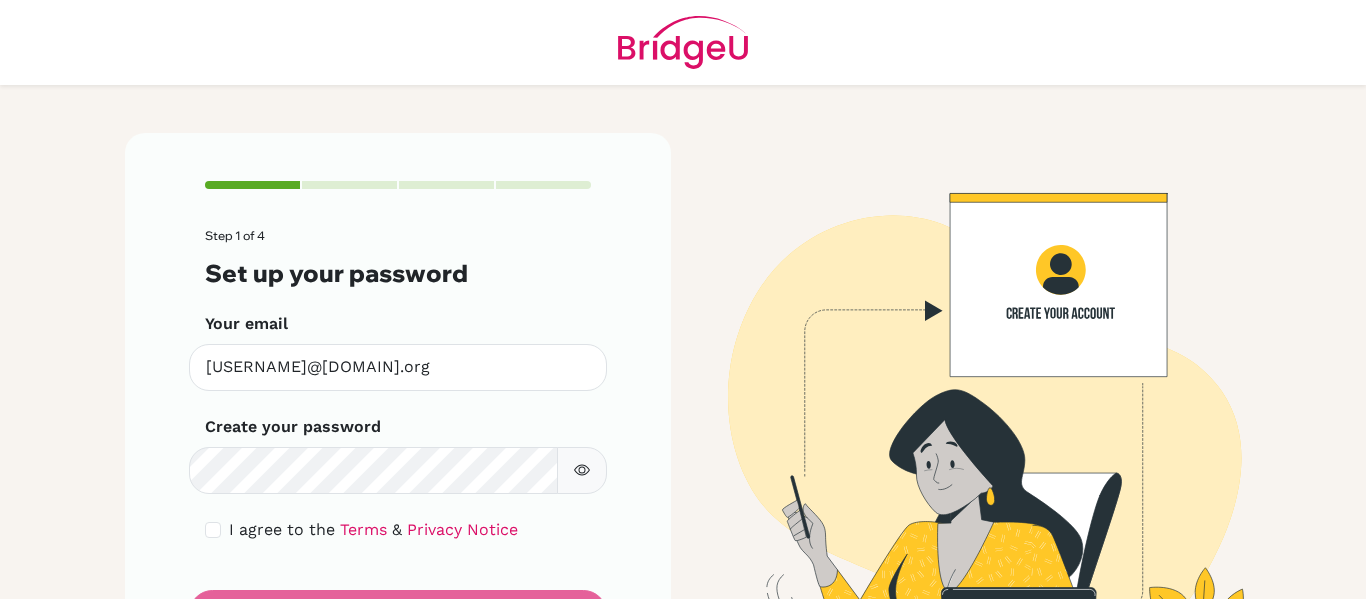 scroll, scrollTop: 0, scrollLeft: 0, axis: both 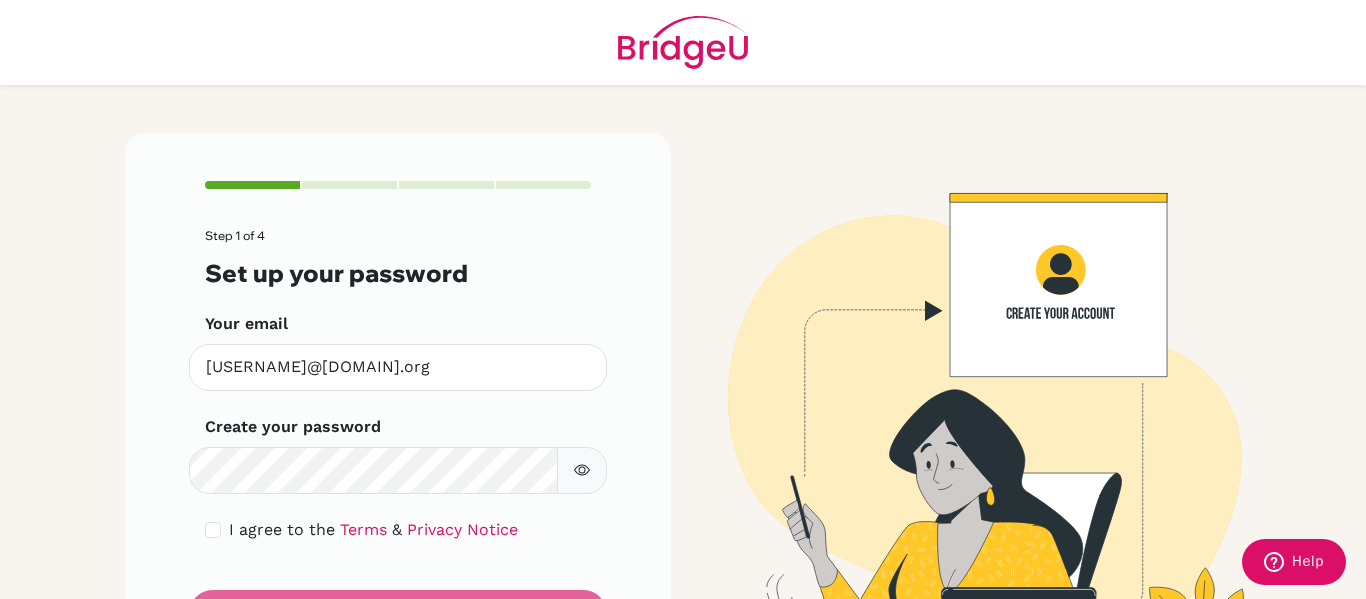 click 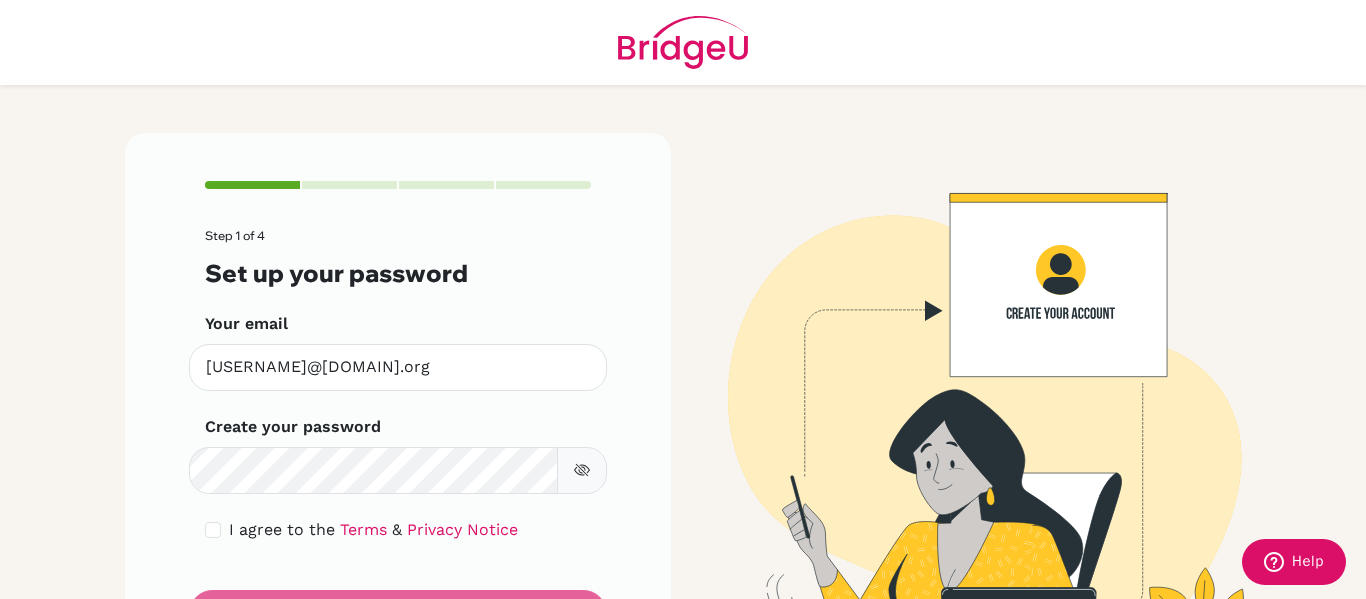 click 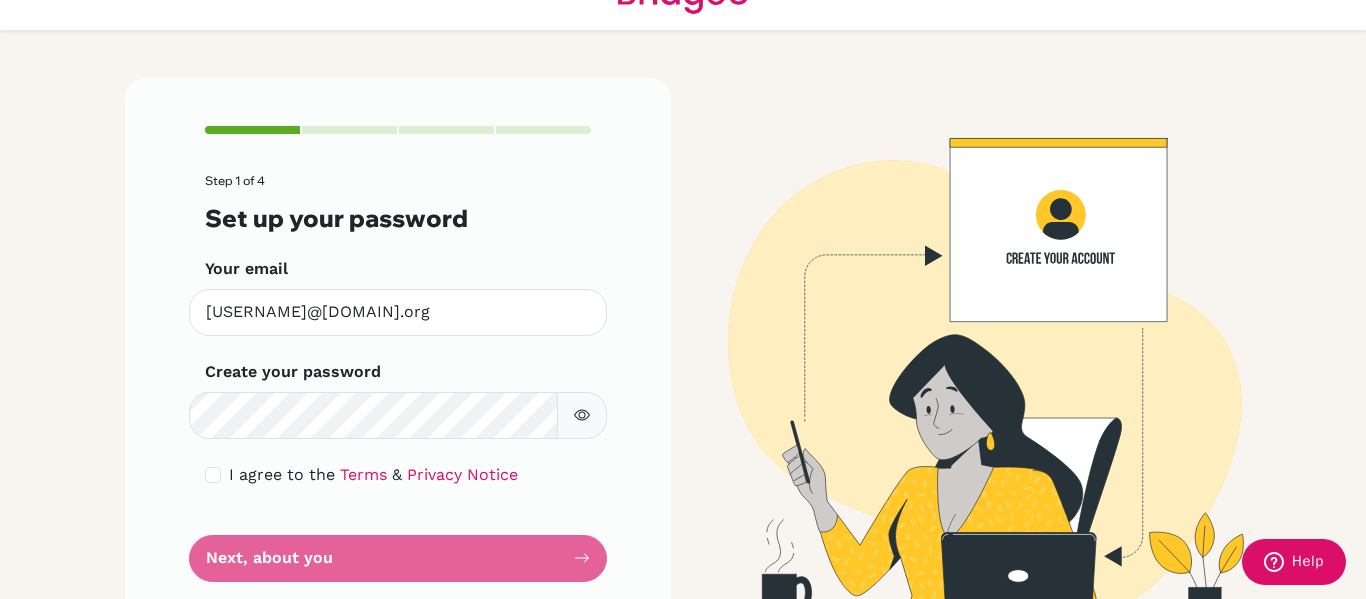 scroll, scrollTop: 102, scrollLeft: 0, axis: vertical 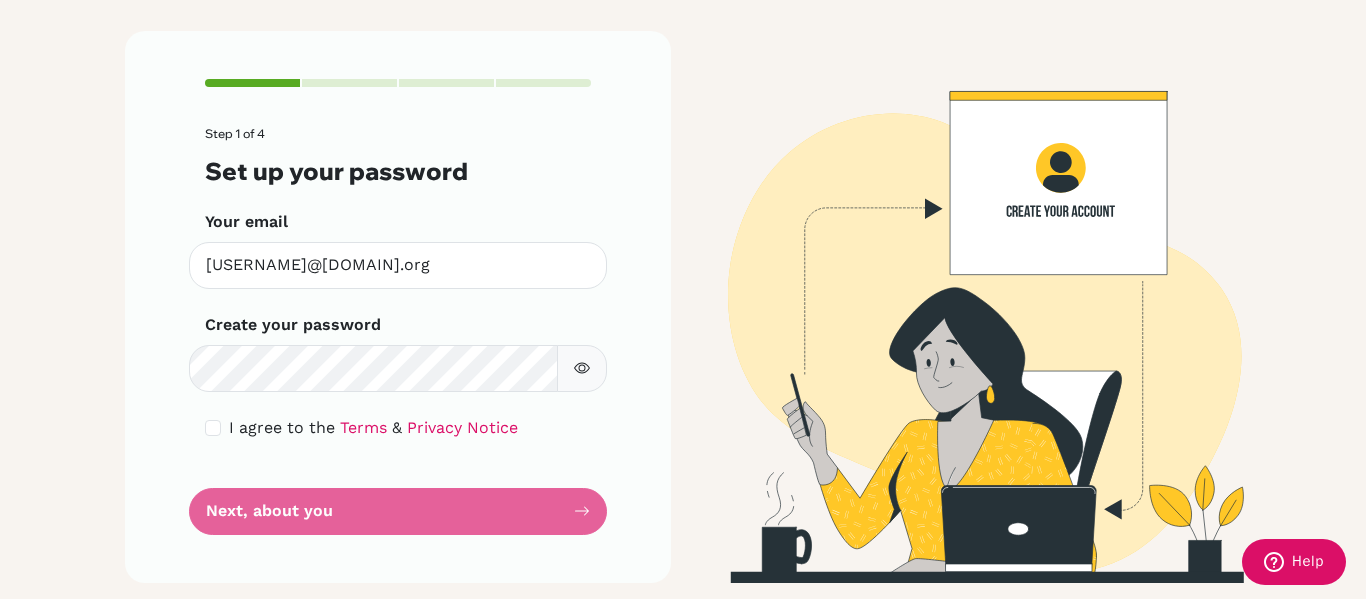 click on "Step 1 of 4
Set up your password
Your email
[EMAIL]
Invalid email
Create your password
Make sure it's at least 6 characters
I agree to the
Terms
&
Privacy Notice
Next, about you" at bounding box center [398, 331] 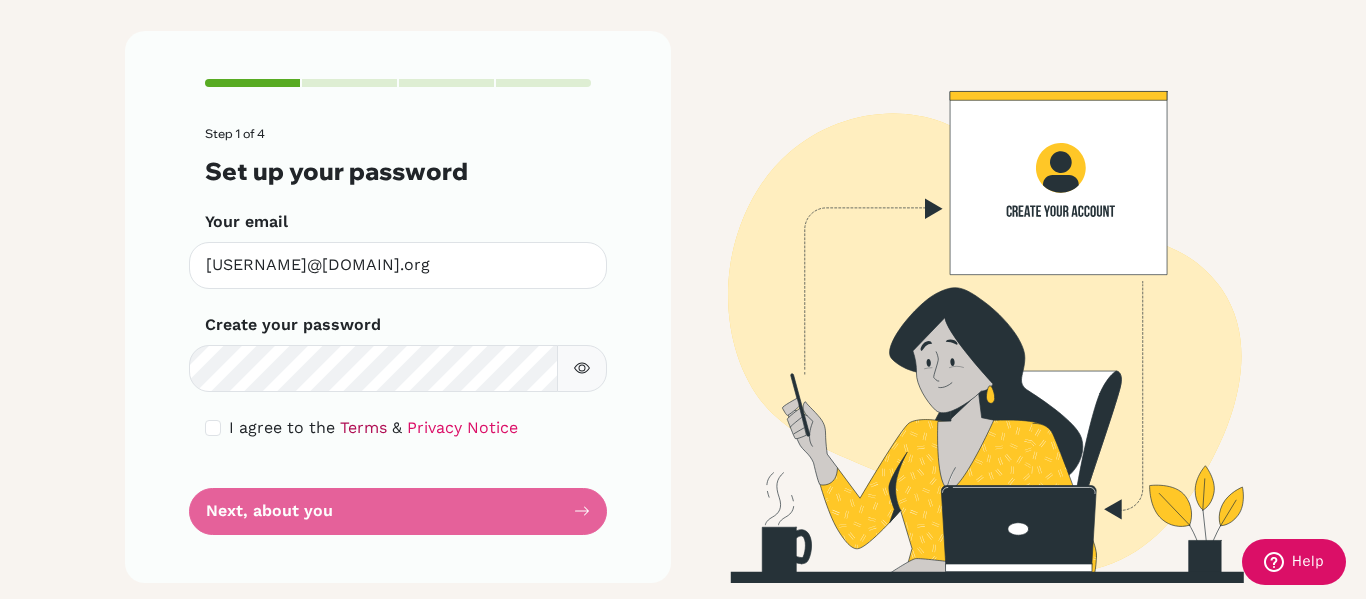 click on "Terms" at bounding box center [363, 427] 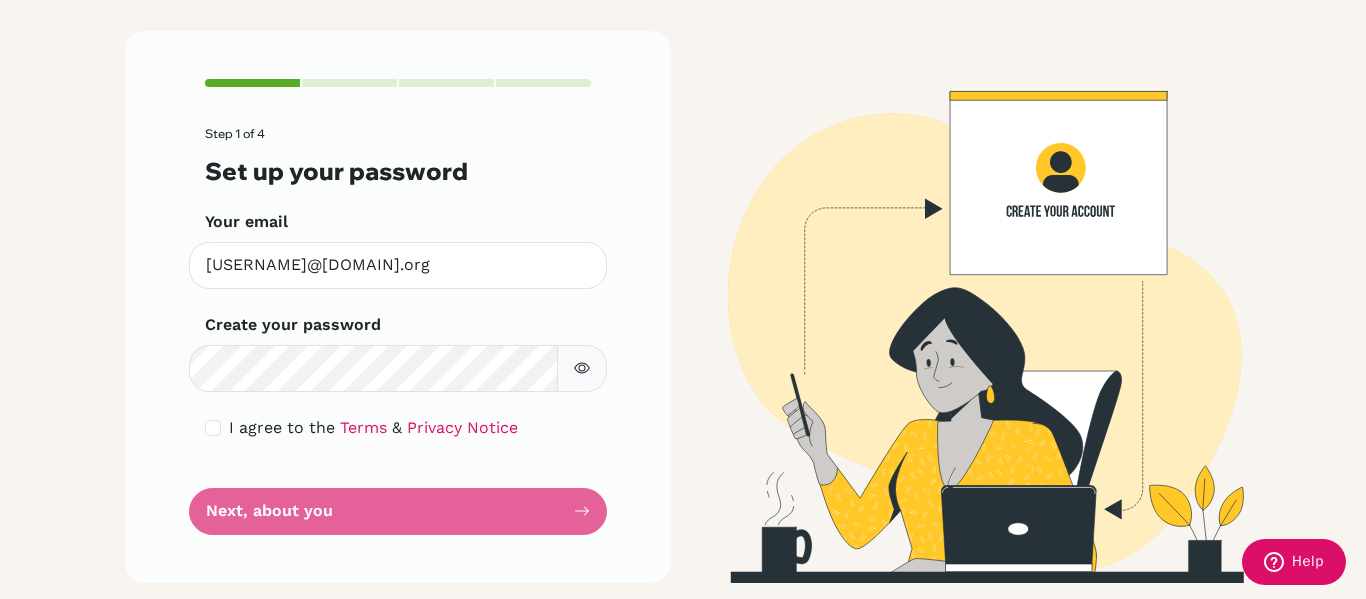 click on "I agree to the
Terms
&
Privacy Notice" at bounding box center (398, 428) 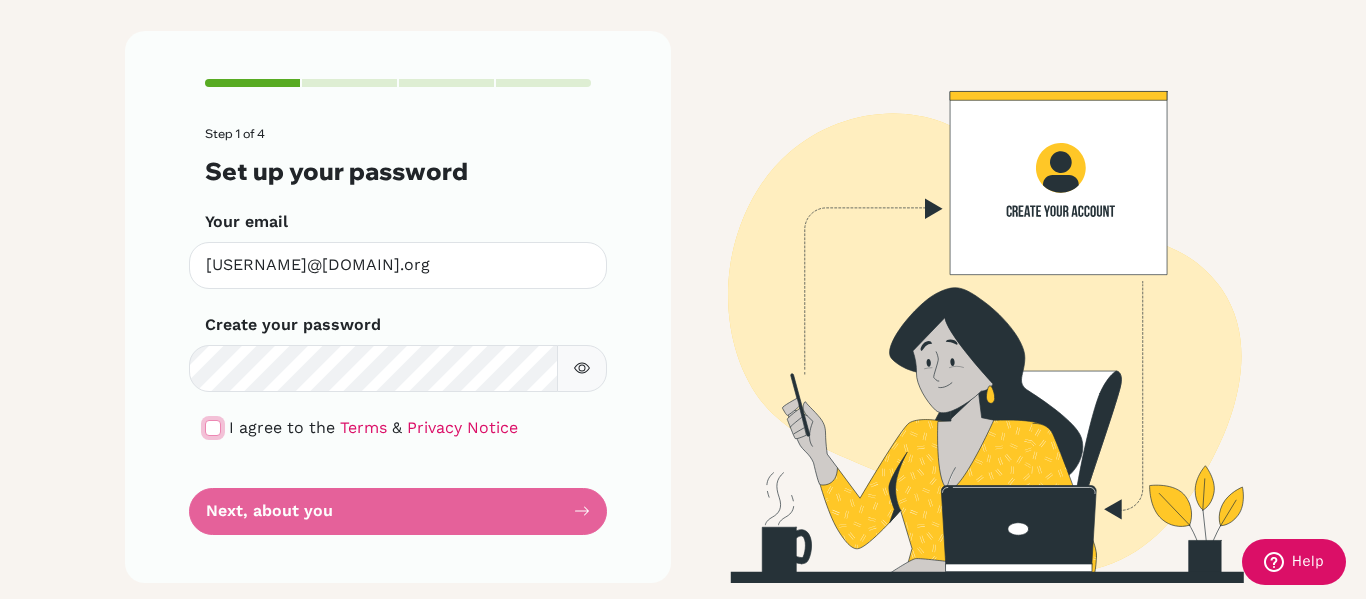 click at bounding box center [213, 428] 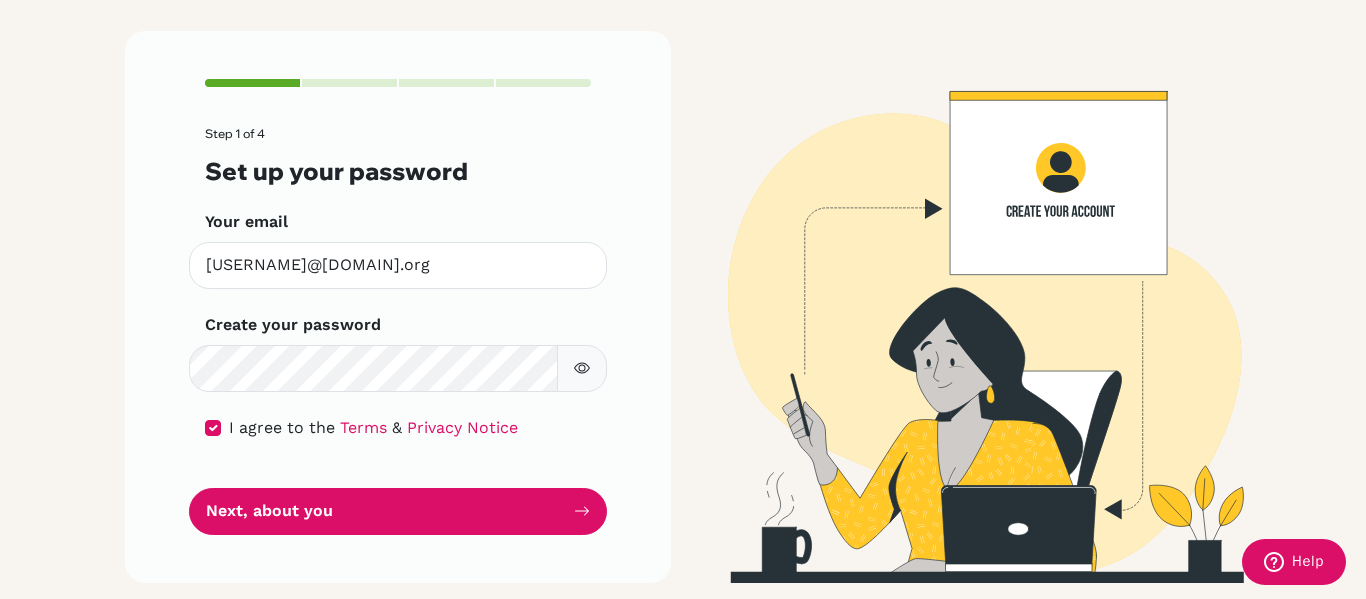 click on "Step 1 of 4
Set up your password
Your email
[EMAIL]
Invalid email
Create your password
Make sure it's at least 6 characters
I agree to the
Terms
&
Privacy Notice
Next, about you" at bounding box center (398, 307) 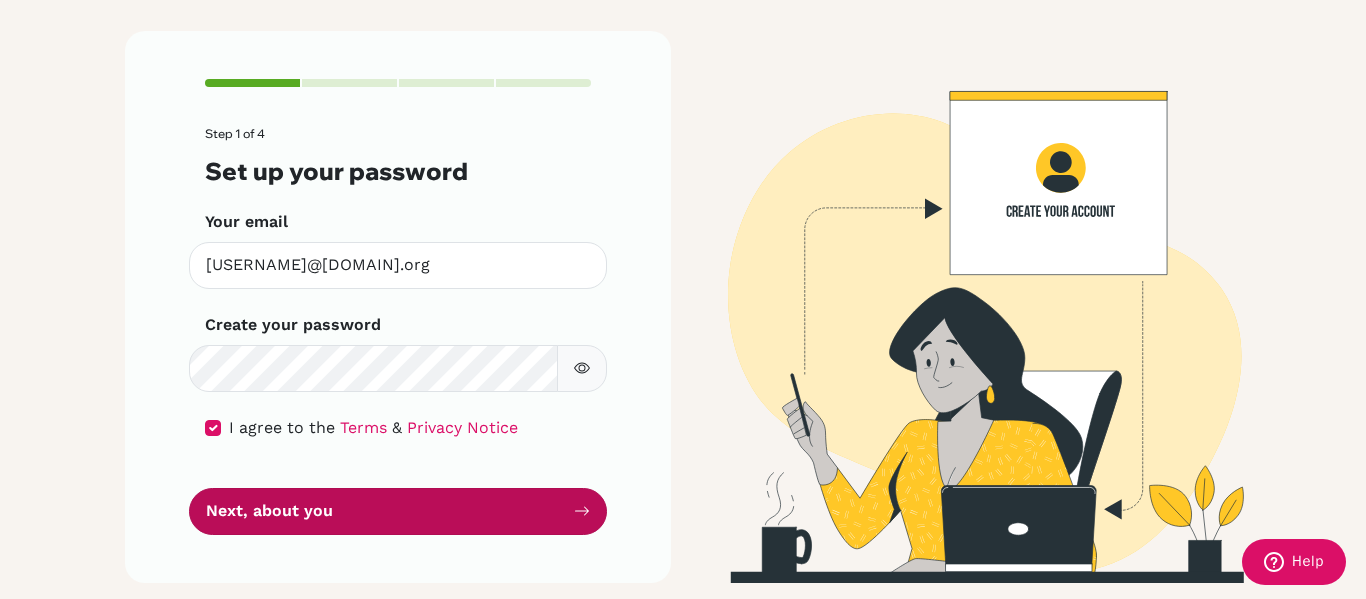 click on "Next, about you" at bounding box center (398, 511) 